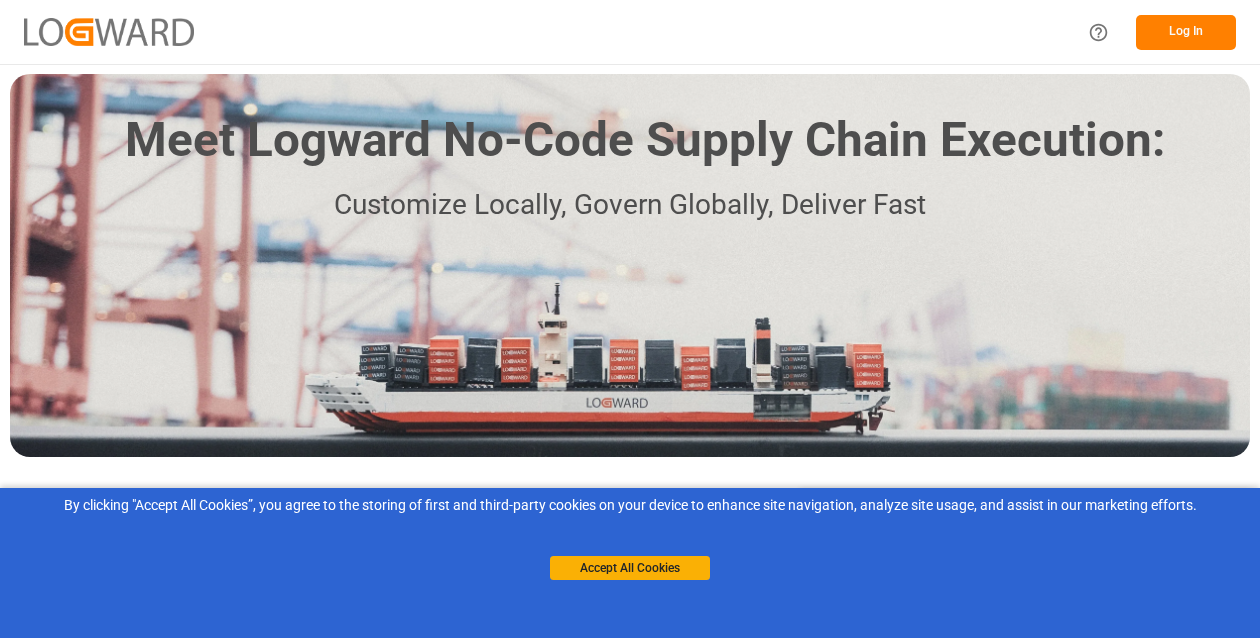 scroll, scrollTop: 0, scrollLeft: 0, axis: both 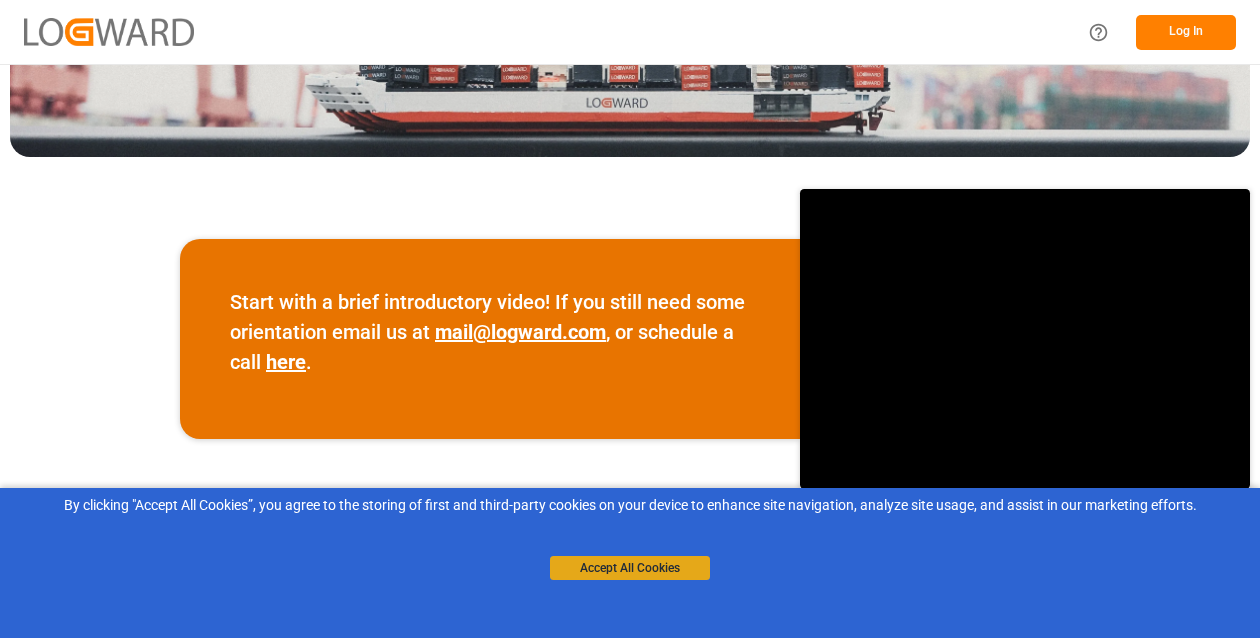 click on "Accept All Cookies" at bounding box center (630, 568) 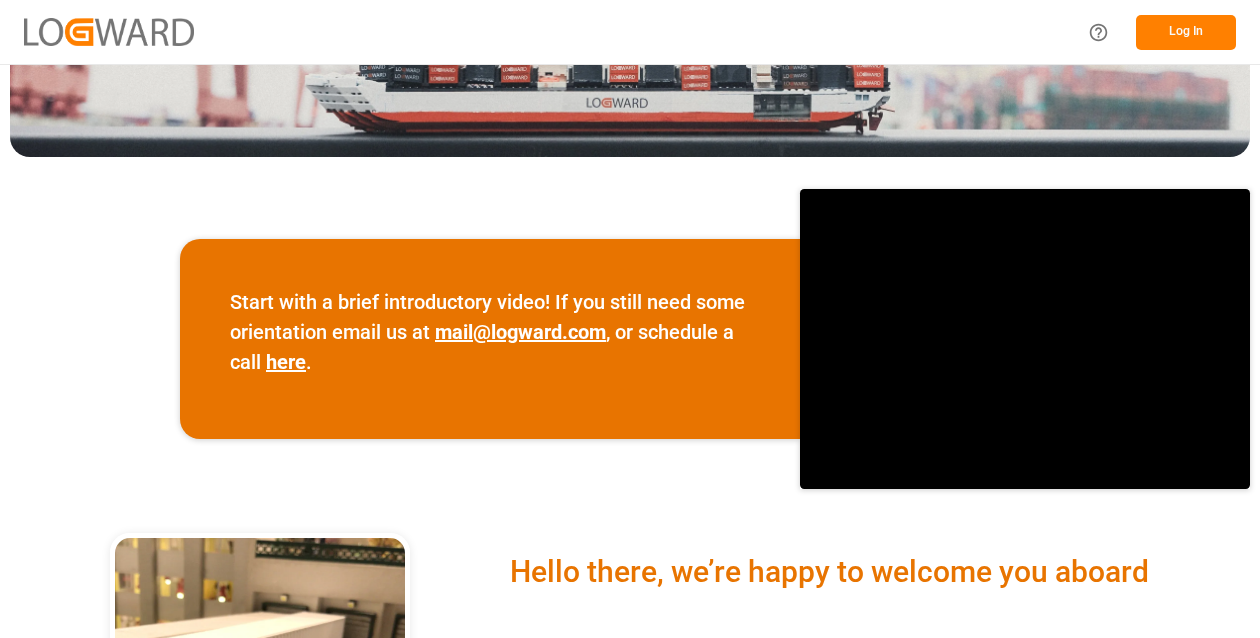 click on "Log In" at bounding box center (1186, 32) 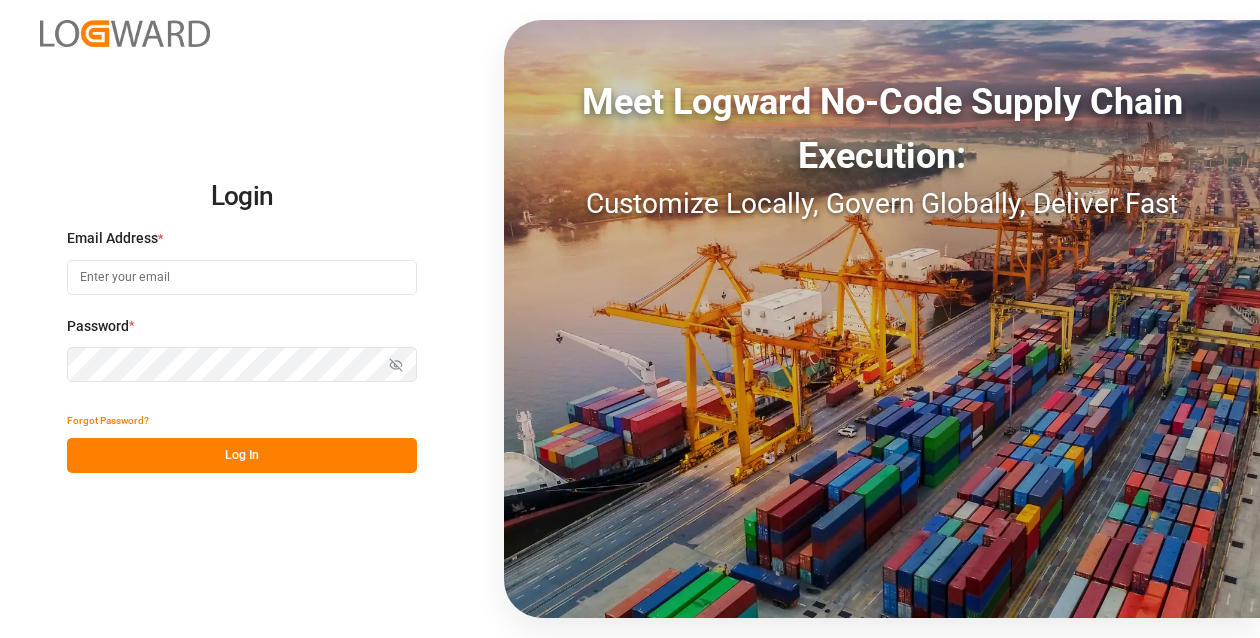 click at bounding box center (242, 277) 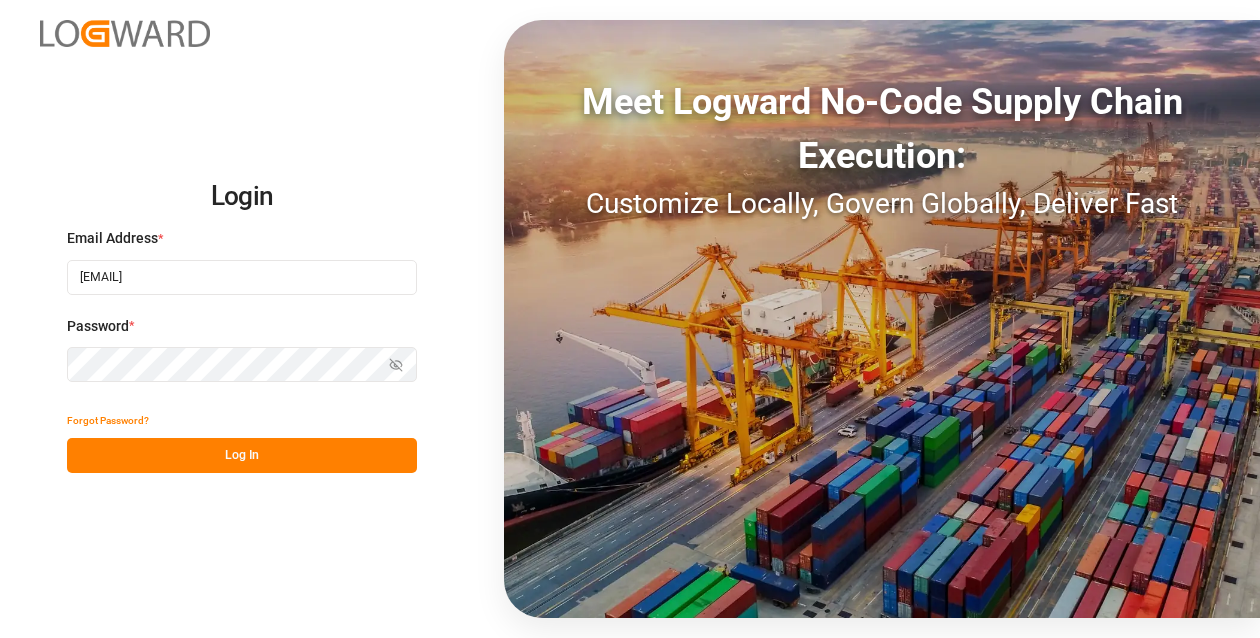 type on "[EMAIL]" 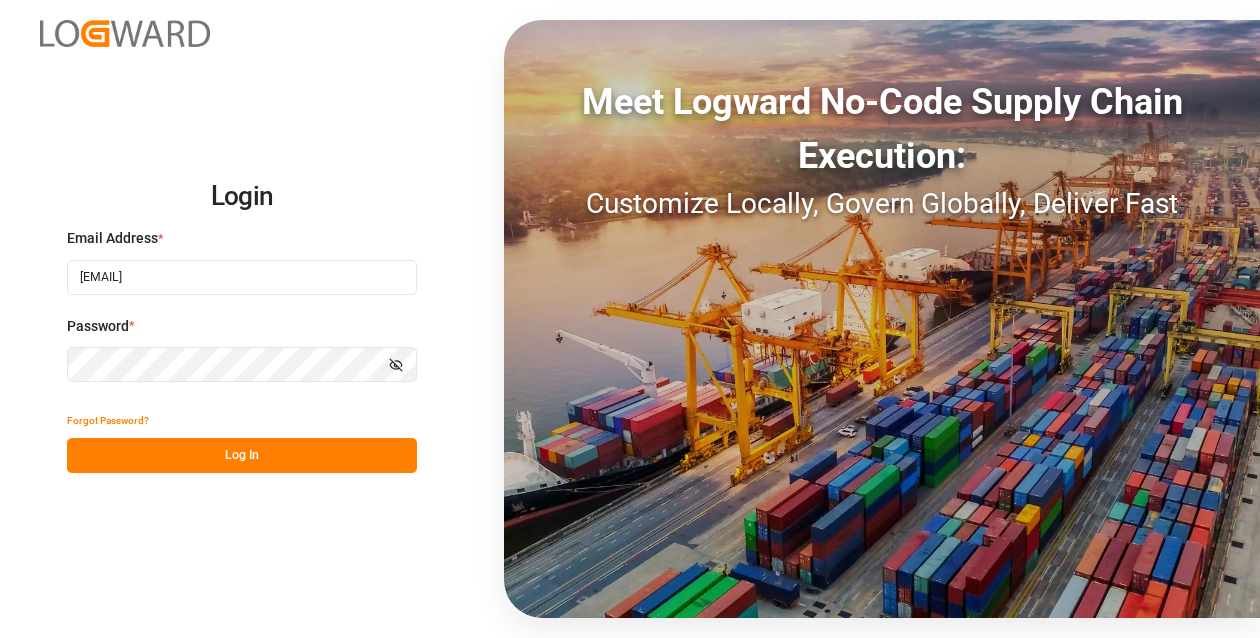 click on "Log In" at bounding box center [242, 455] 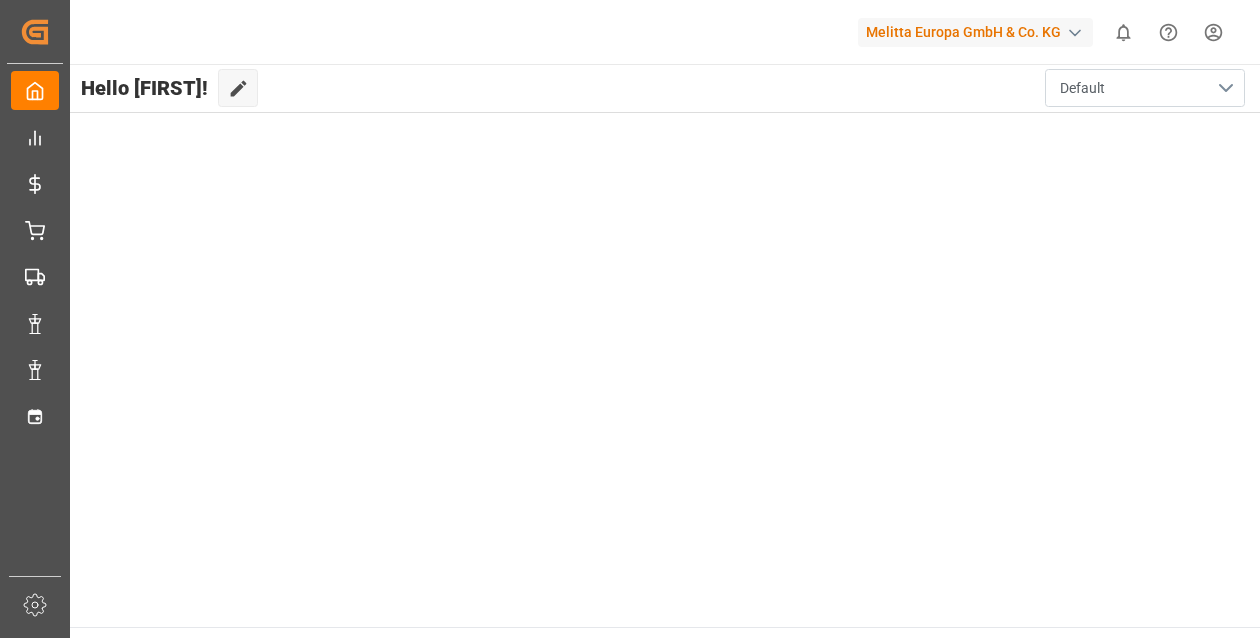 click on "Default" at bounding box center (1145, 88) 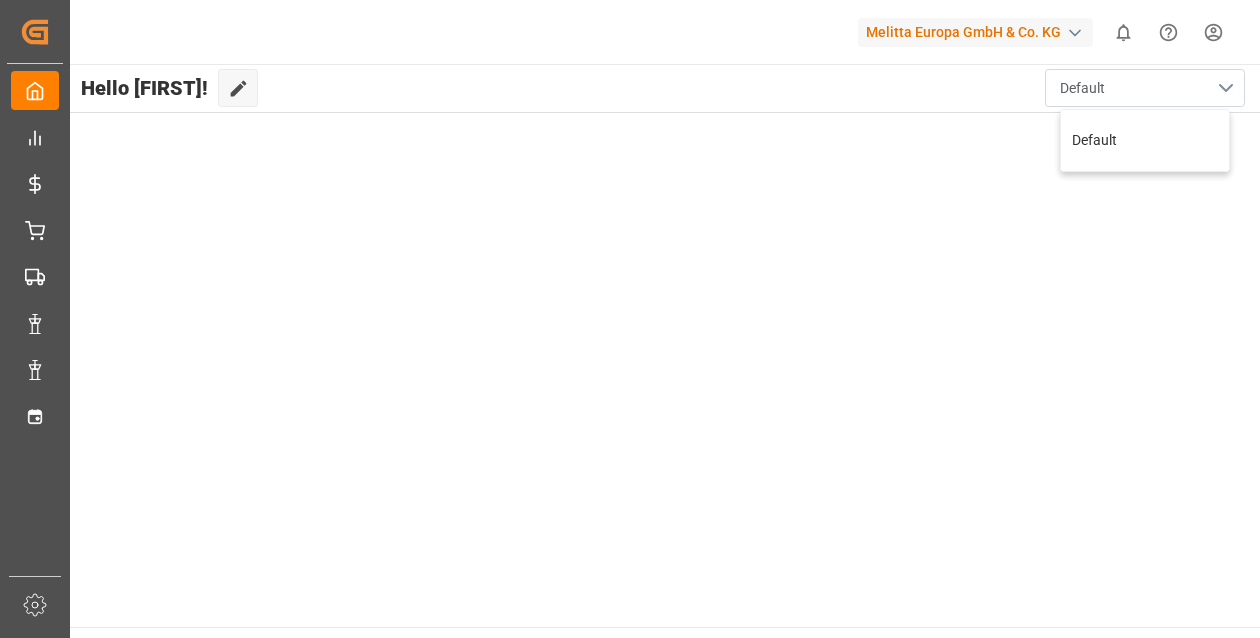 click on "Default" at bounding box center (1145, 88) 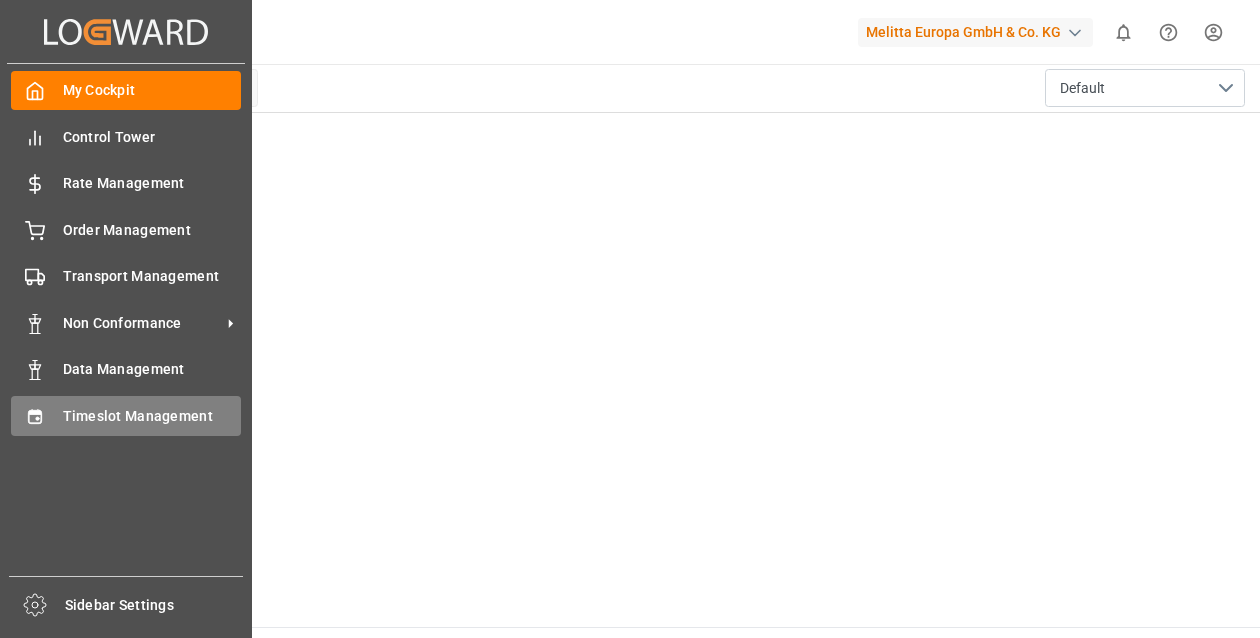 click on "Timeslot Management" at bounding box center [152, 416] 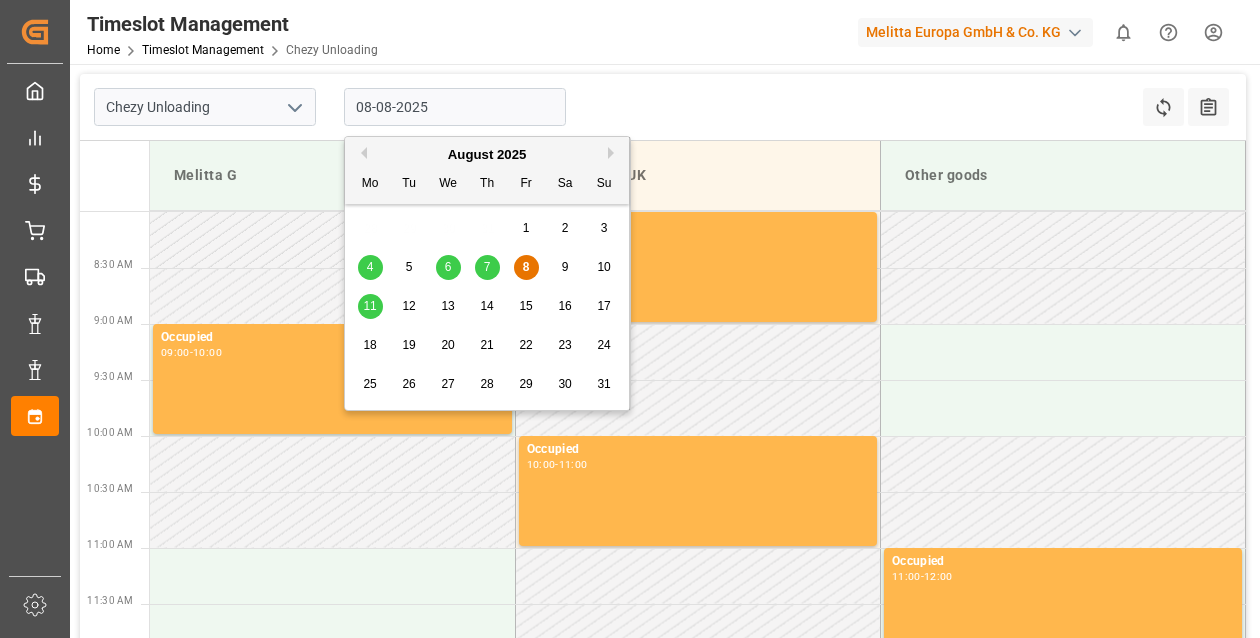 click on "08-08-2025" at bounding box center [455, 107] 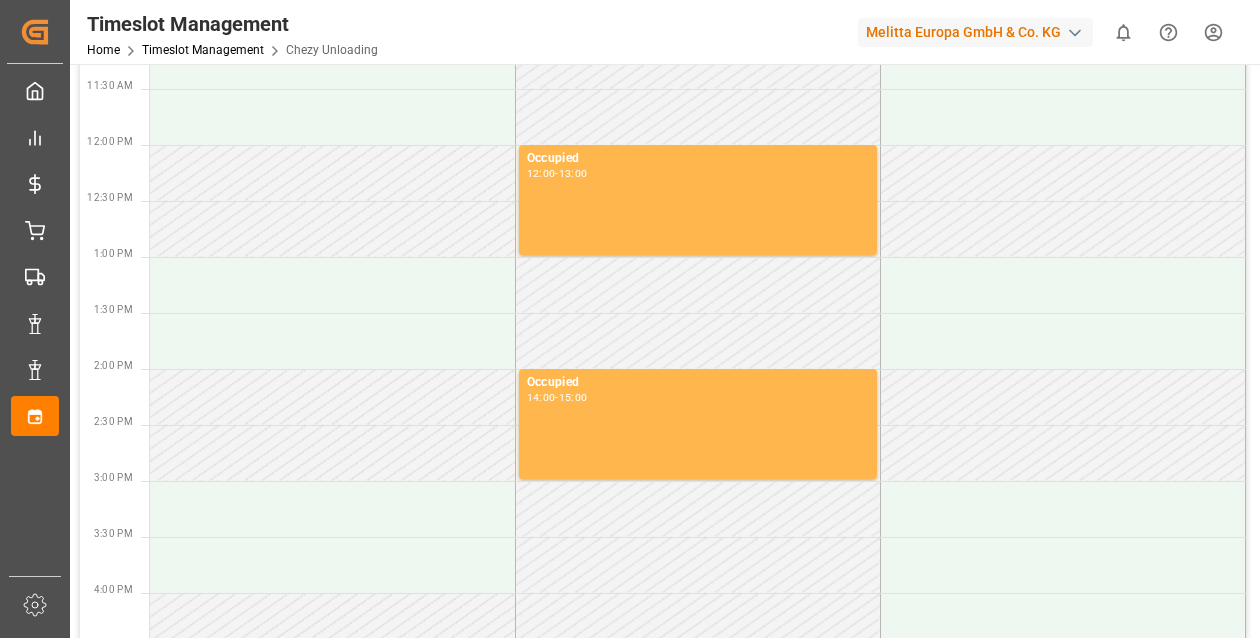 scroll, scrollTop: 315, scrollLeft: 0, axis: vertical 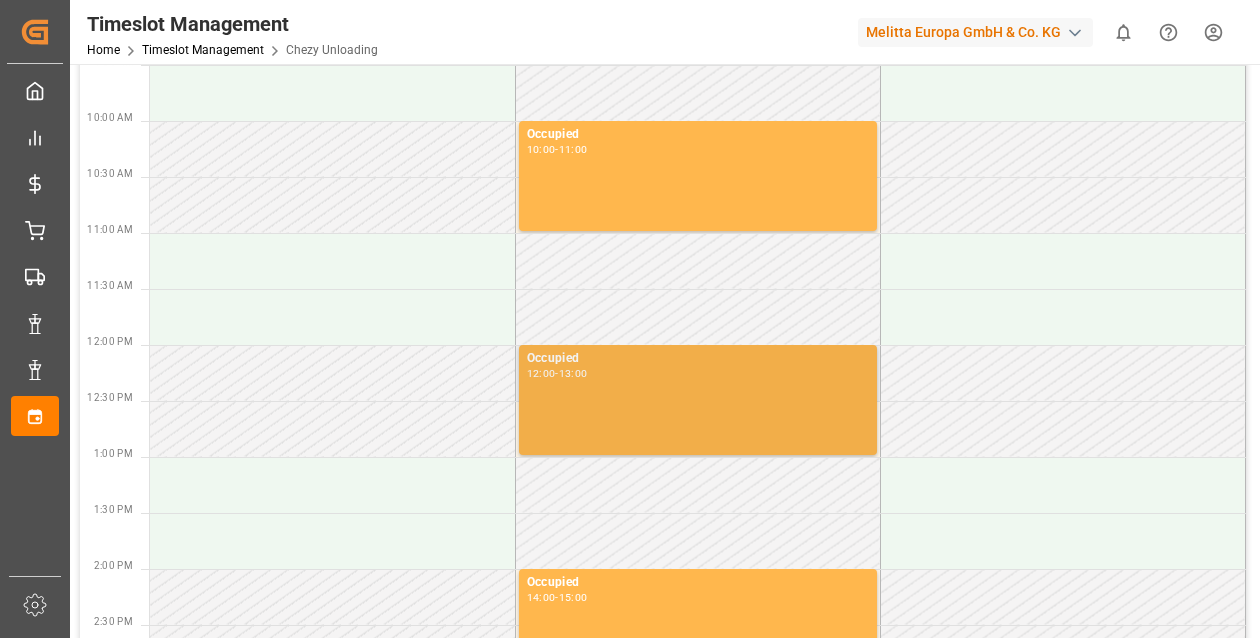 click on "13:00" at bounding box center (573, 373) 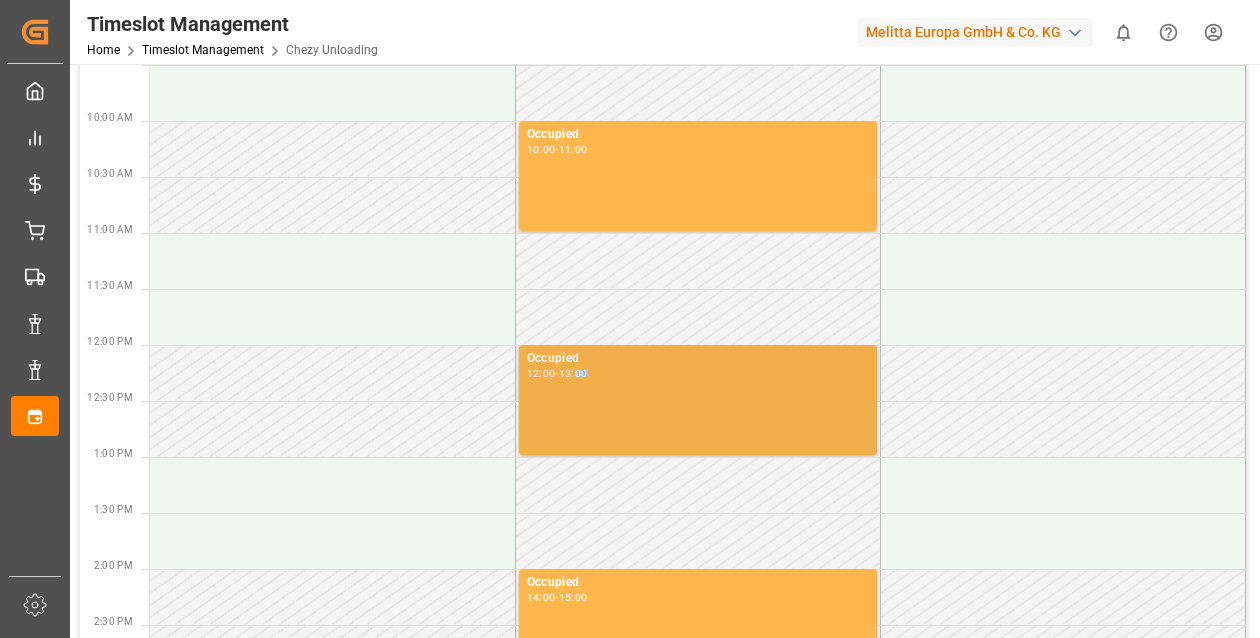 click on "13:00" at bounding box center (573, 373) 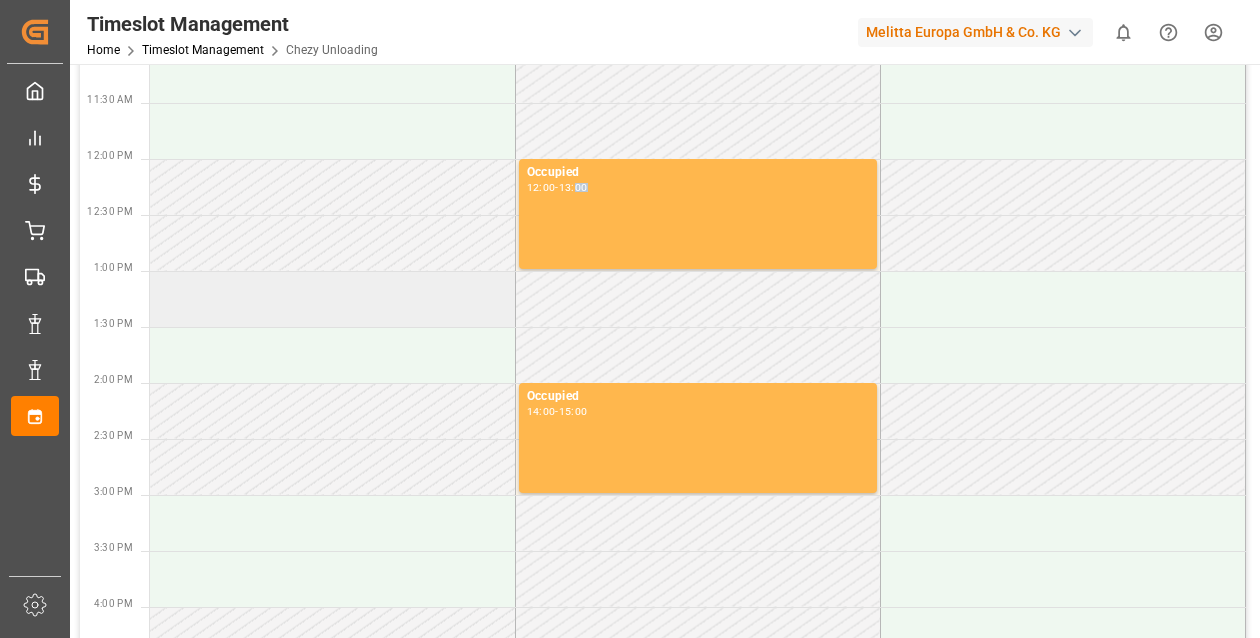 scroll, scrollTop: 515, scrollLeft: 0, axis: vertical 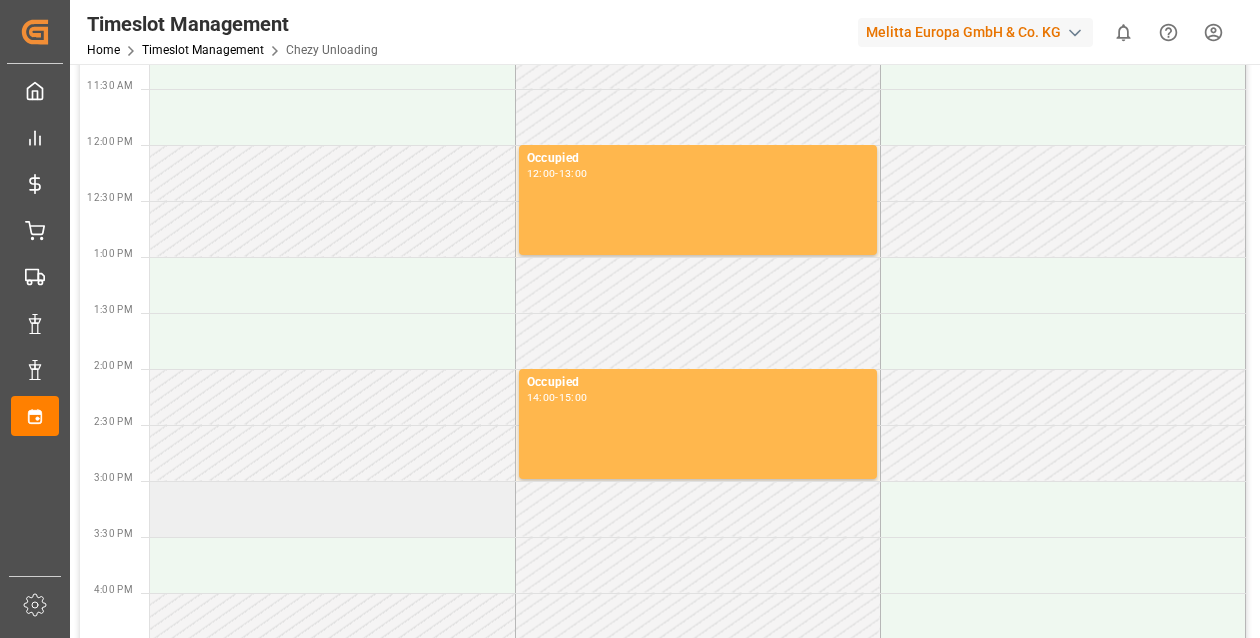 click at bounding box center [332, 509] 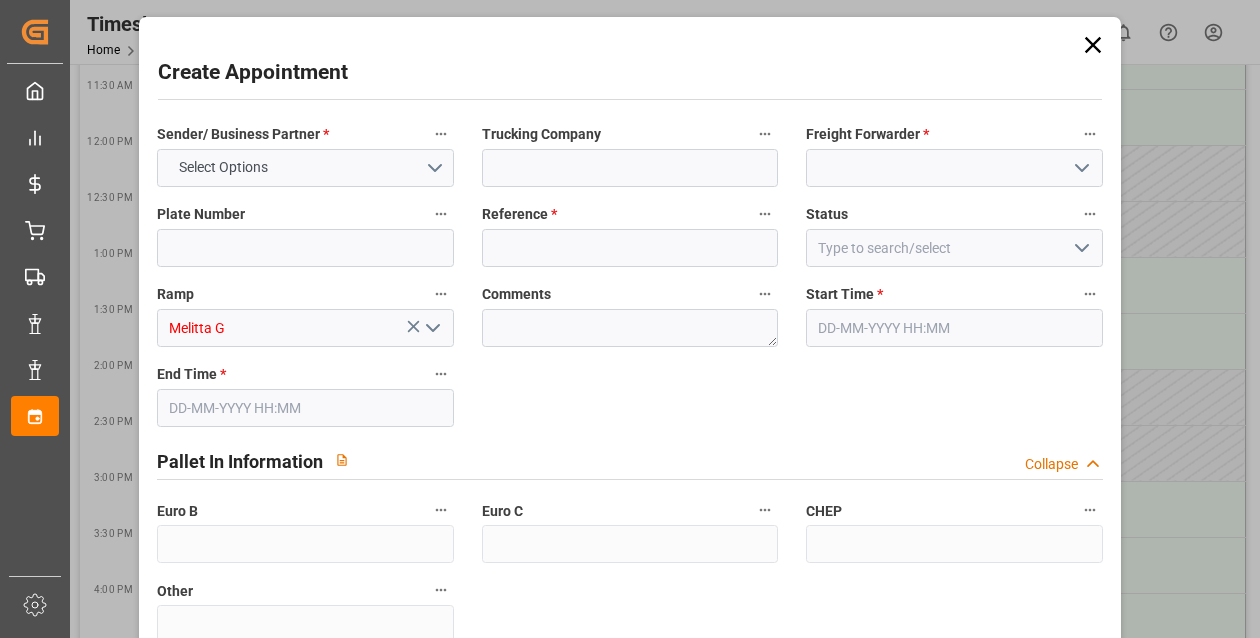 type on "0" 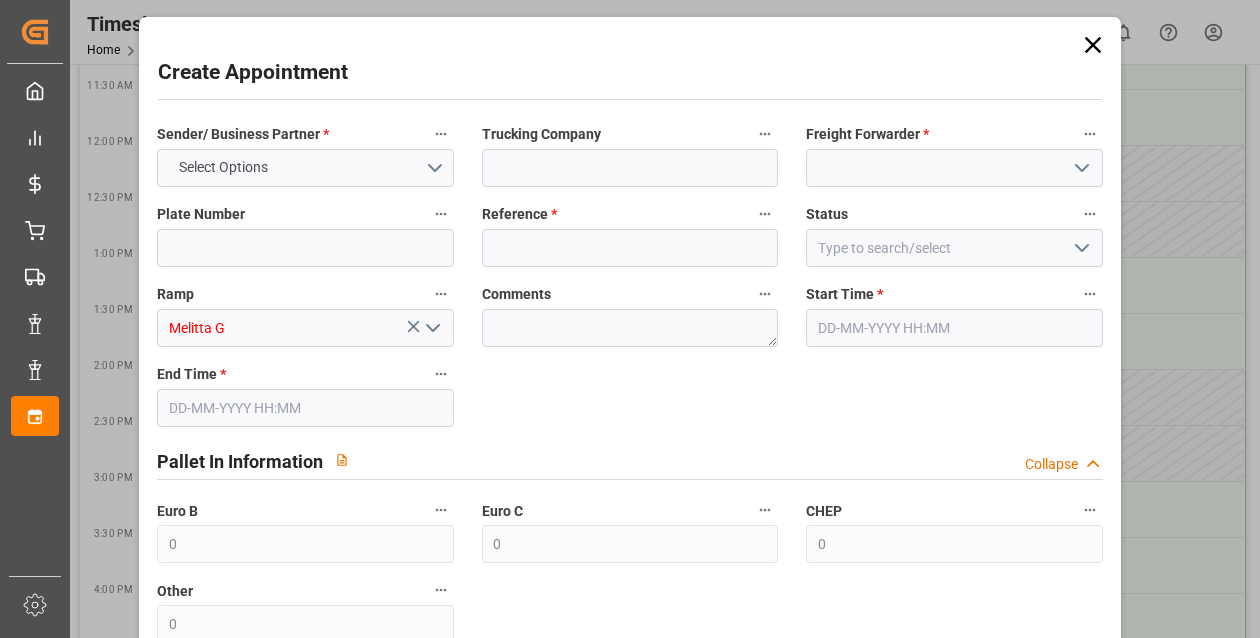 type on "[DATE] [TIME]" 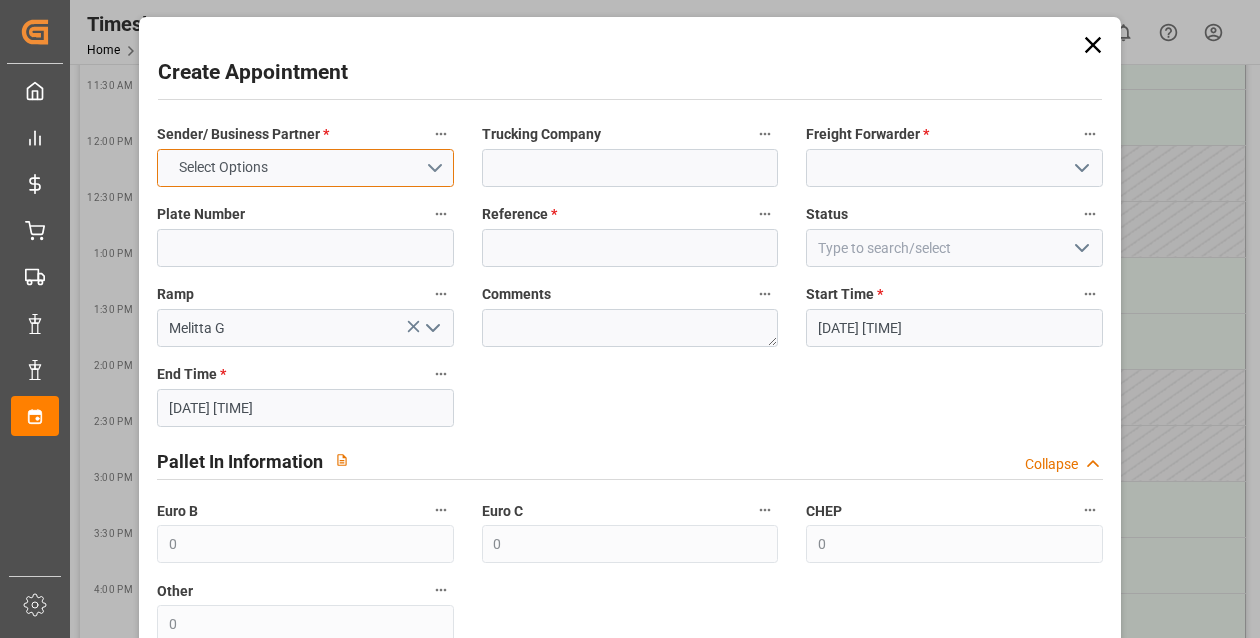 click on "Select Options" at bounding box center (305, 168) 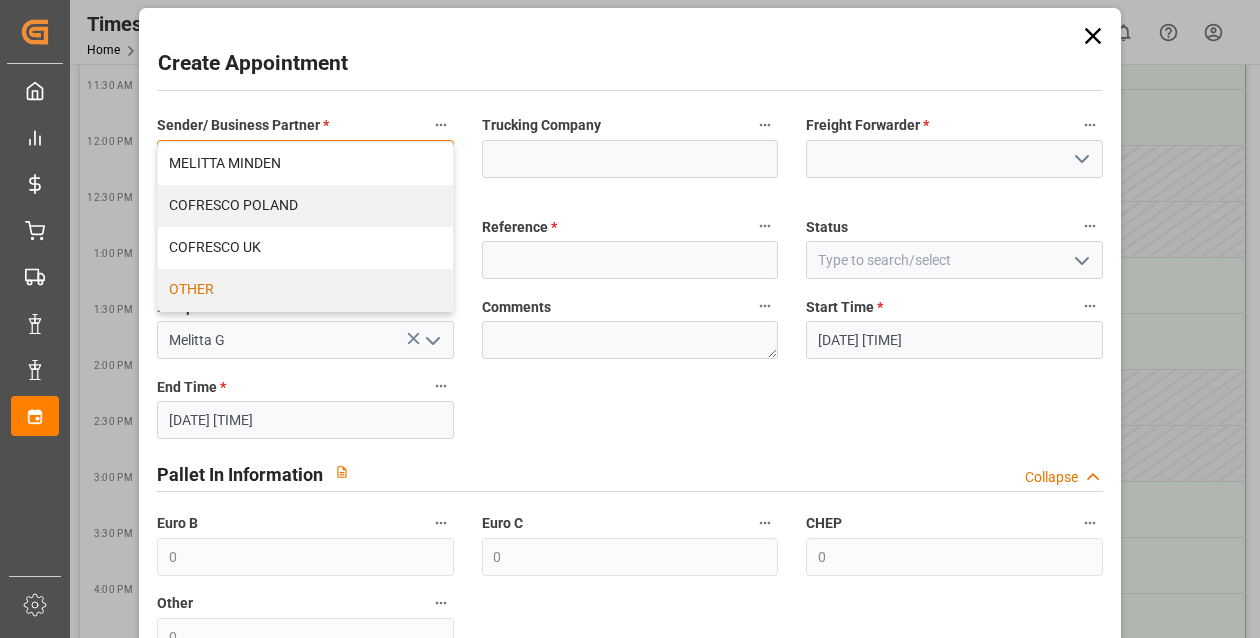 scroll, scrollTop: 0, scrollLeft: 0, axis: both 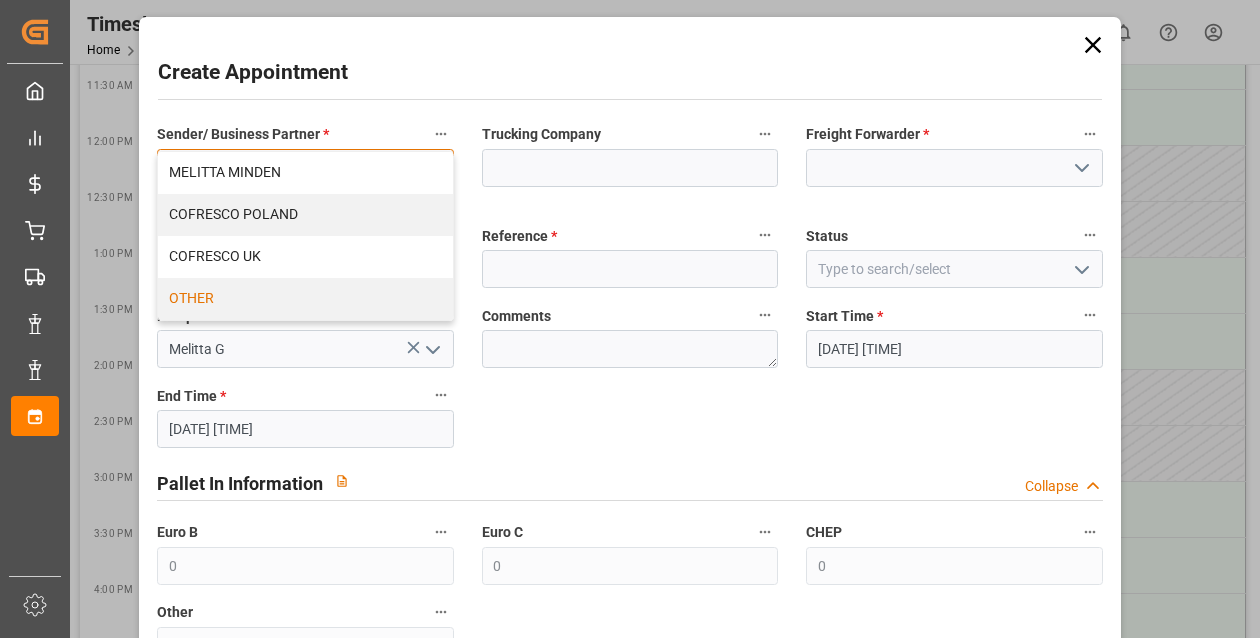 click on "OTHER" at bounding box center [305, 299] 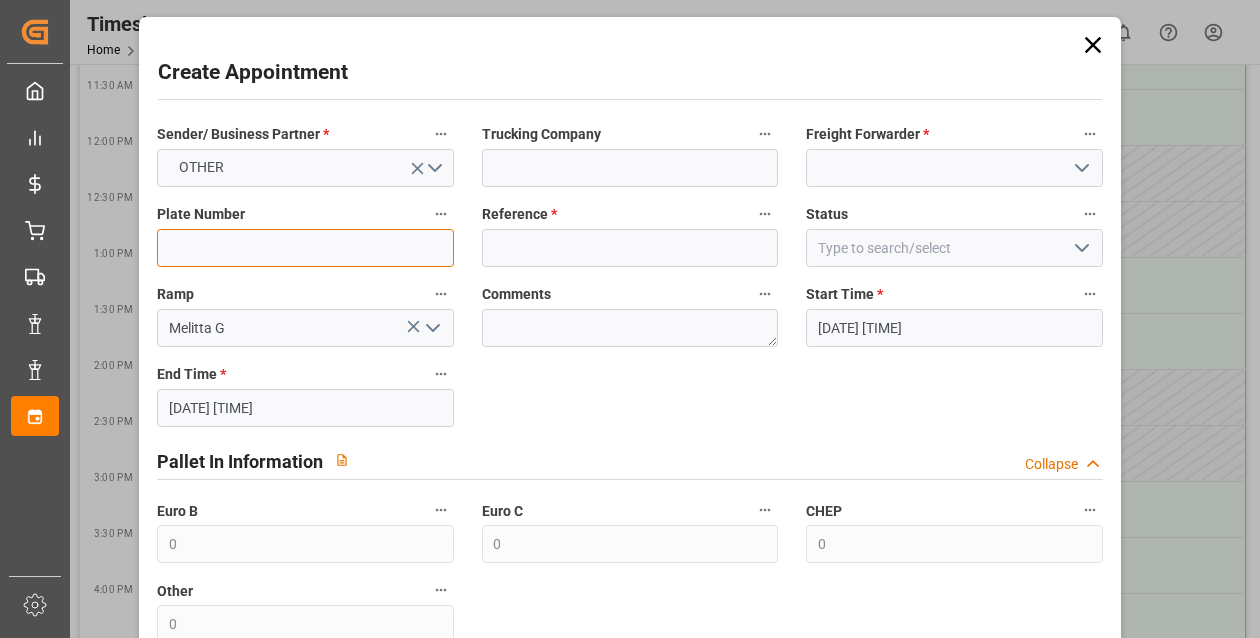 click at bounding box center (305, 248) 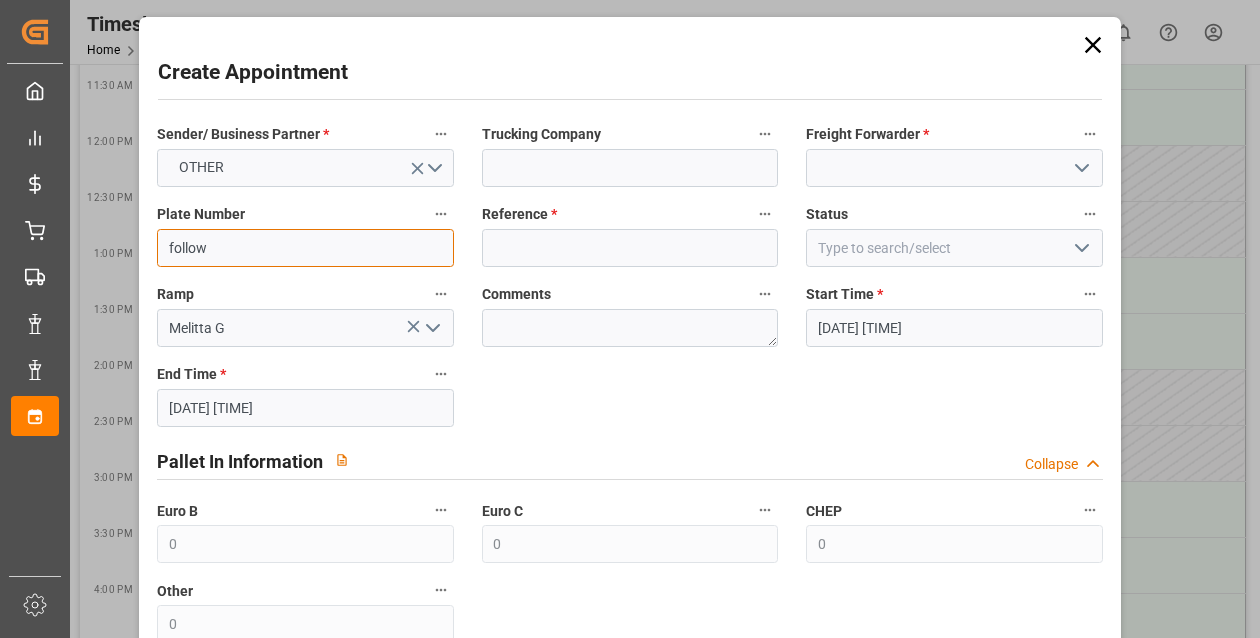 type on "follow" 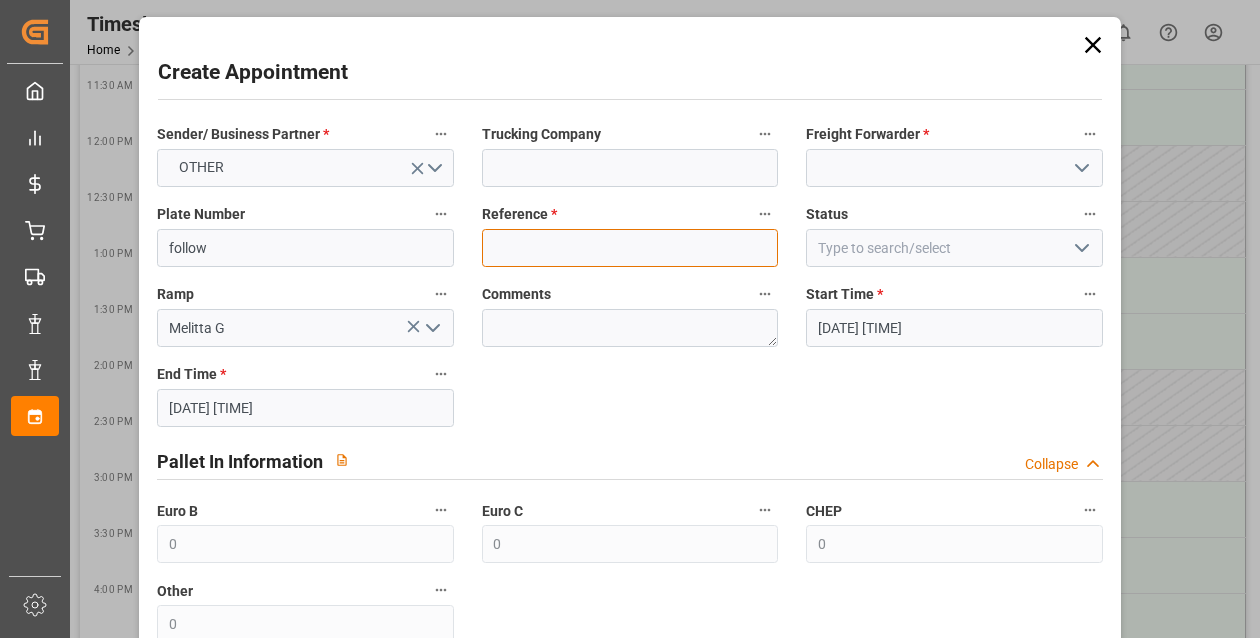 click at bounding box center (630, 248) 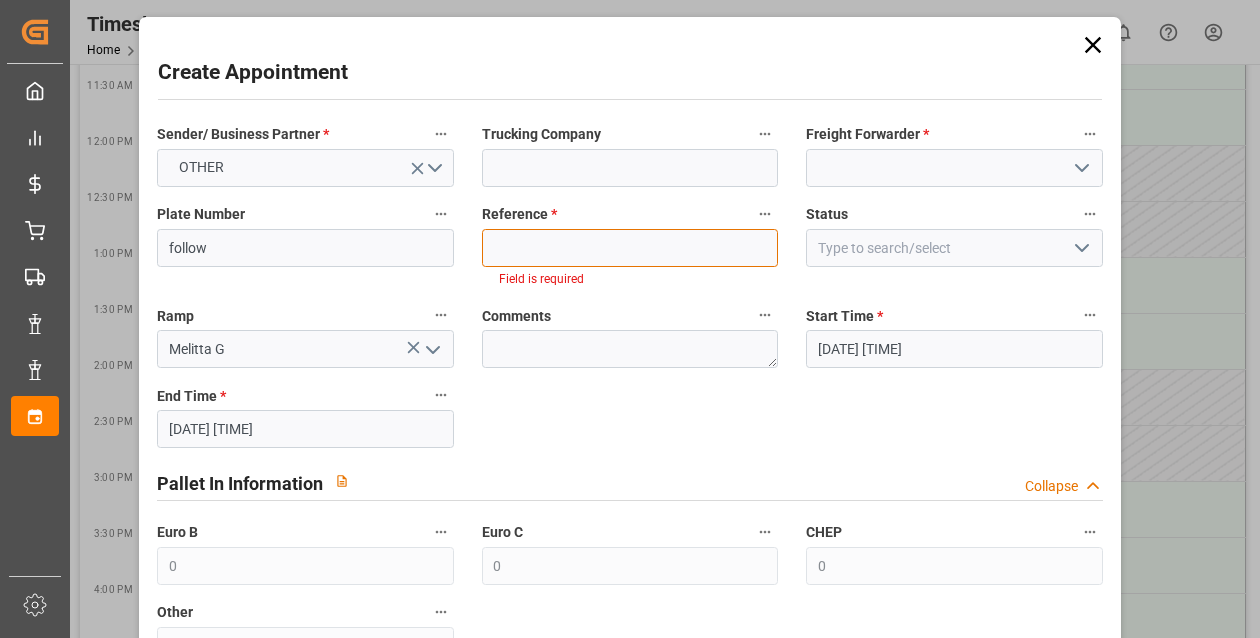 paste on "[NUMBER]" 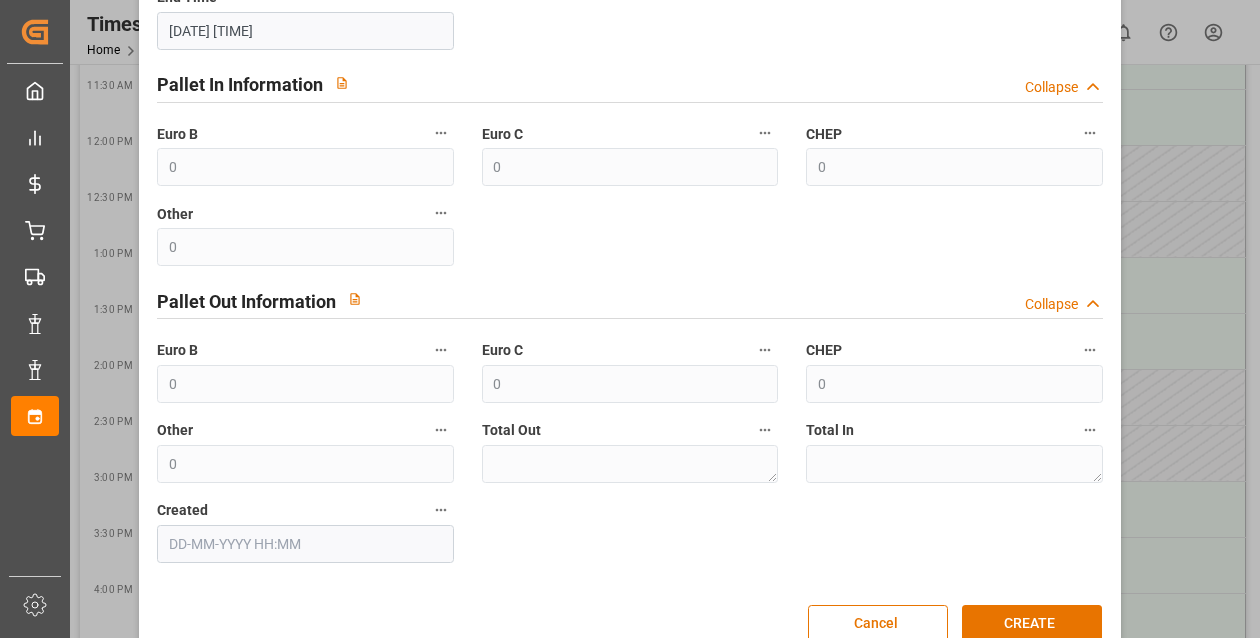 scroll, scrollTop: 416, scrollLeft: 0, axis: vertical 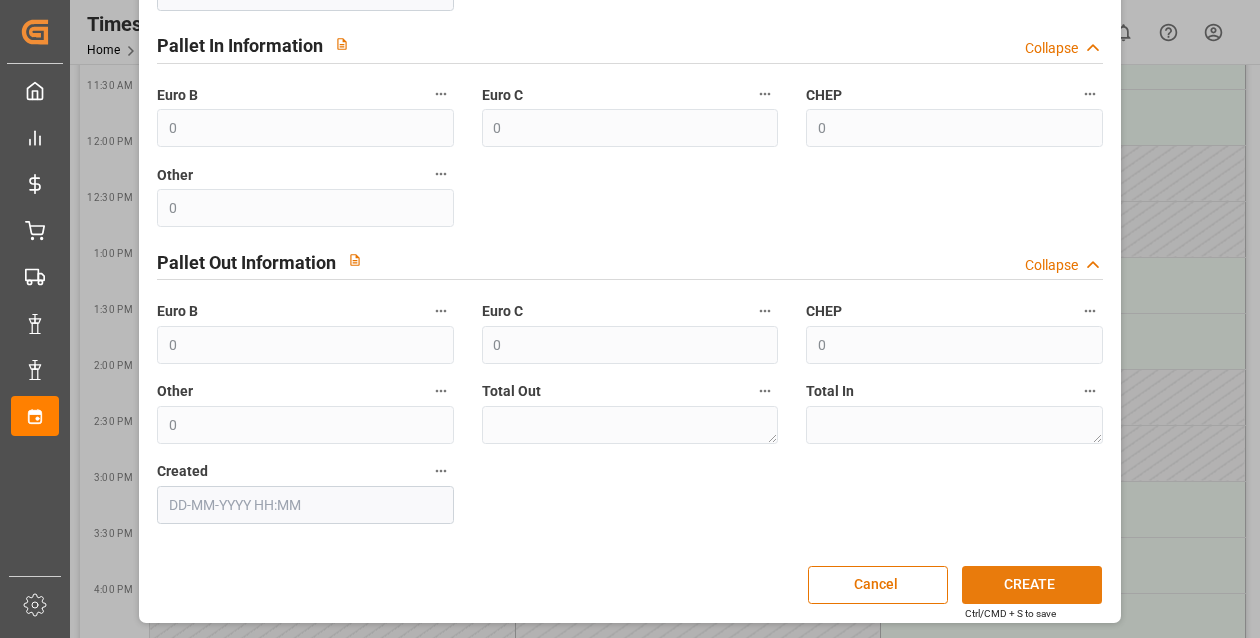 type on "[NUMBER]" 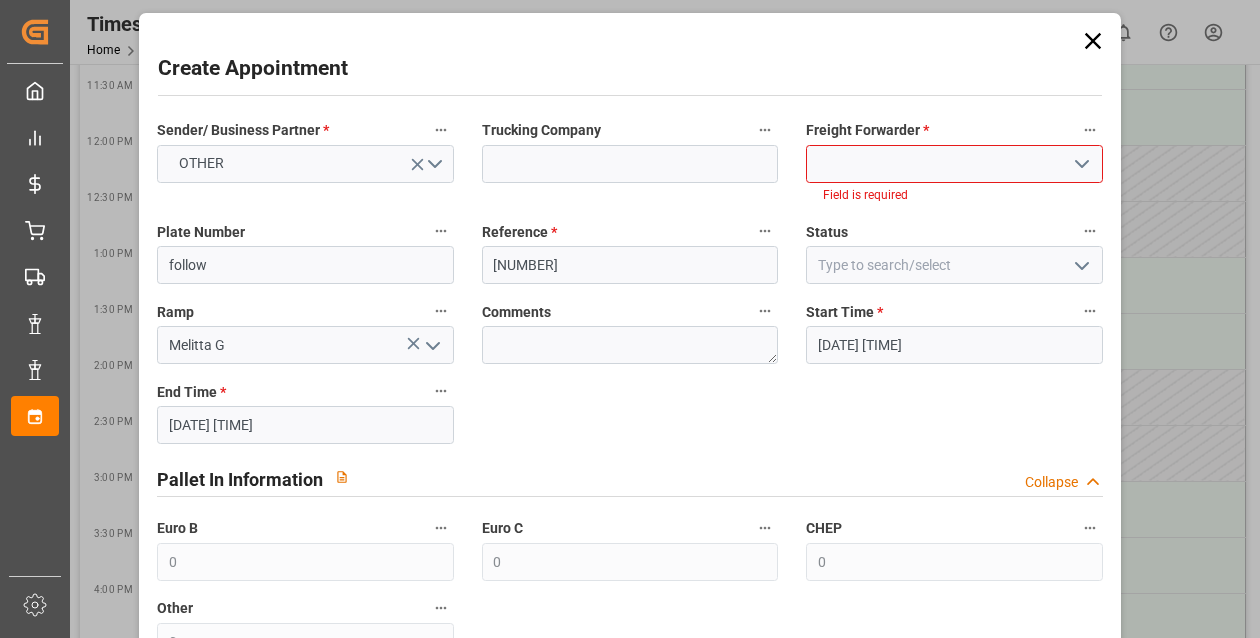 scroll, scrollTop: 0, scrollLeft: 0, axis: both 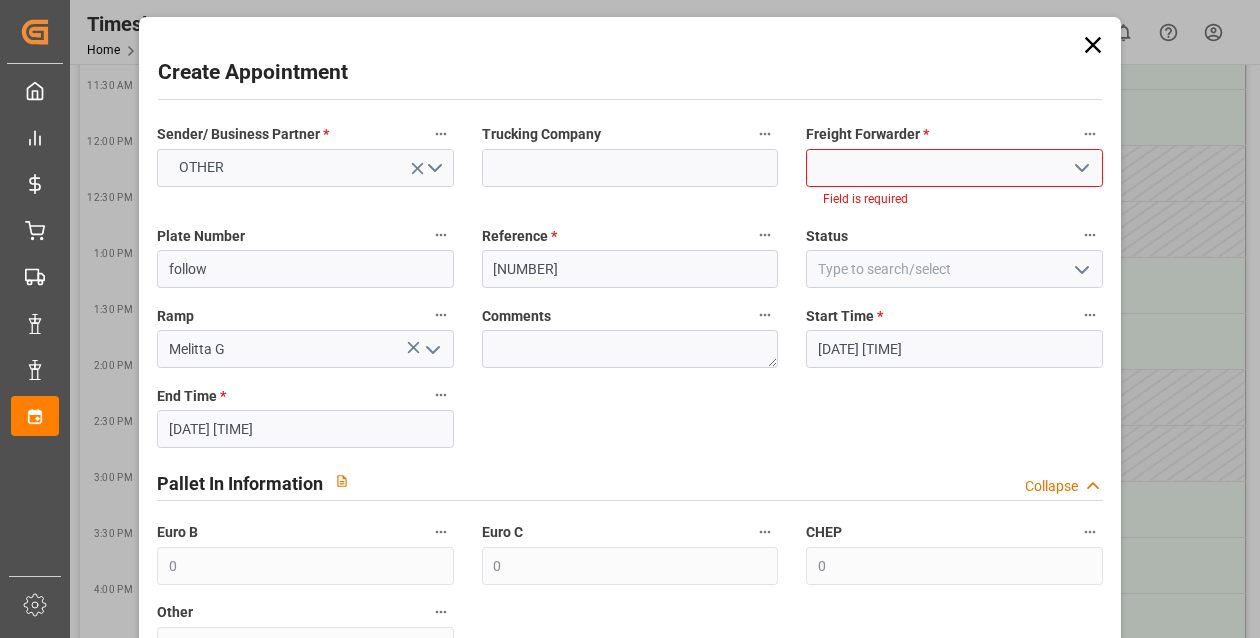 click 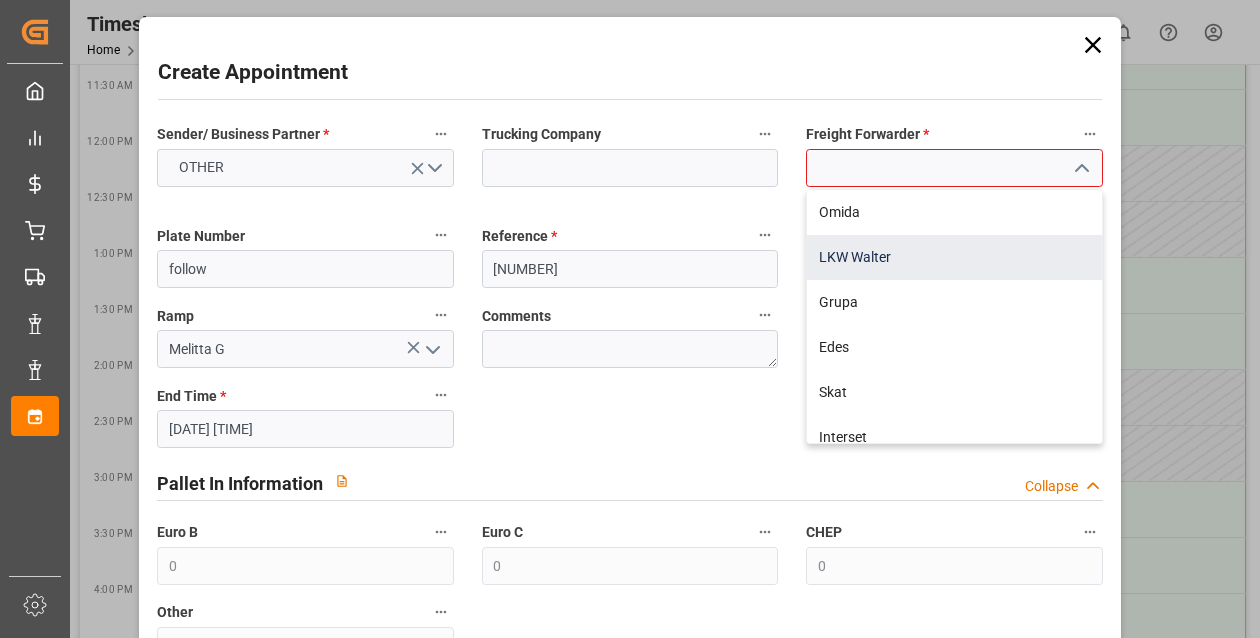 click on "LKW Walter" at bounding box center [954, 257] 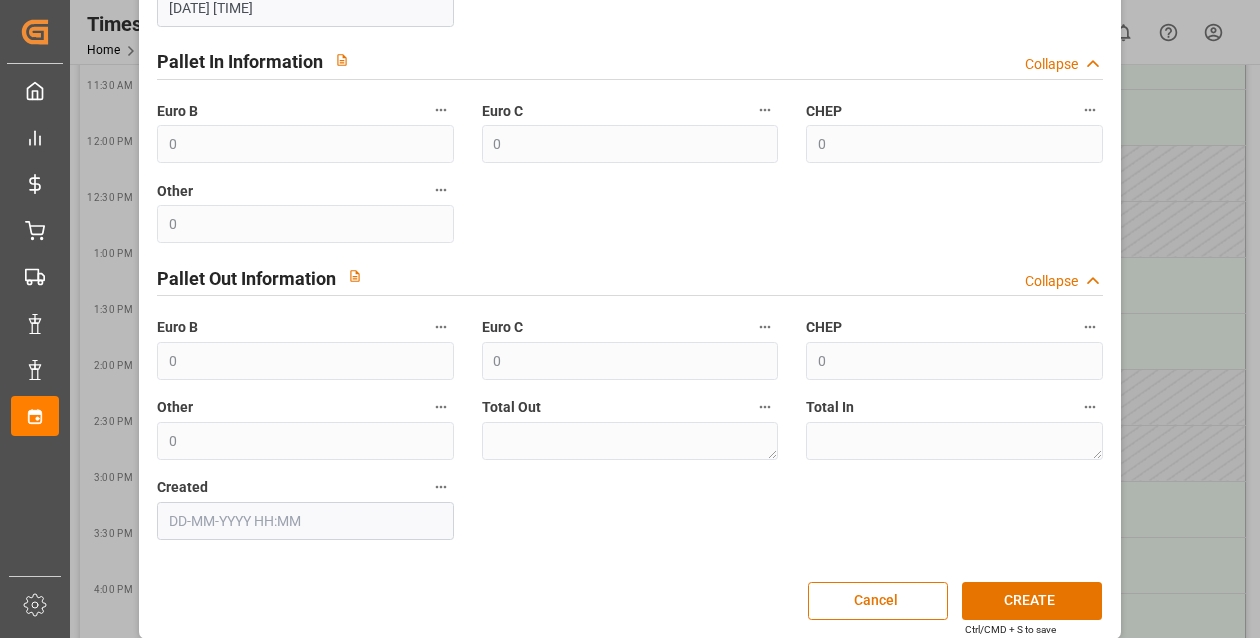 scroll, scrollTop: 416, scrollLeft: 0, axis: vertical 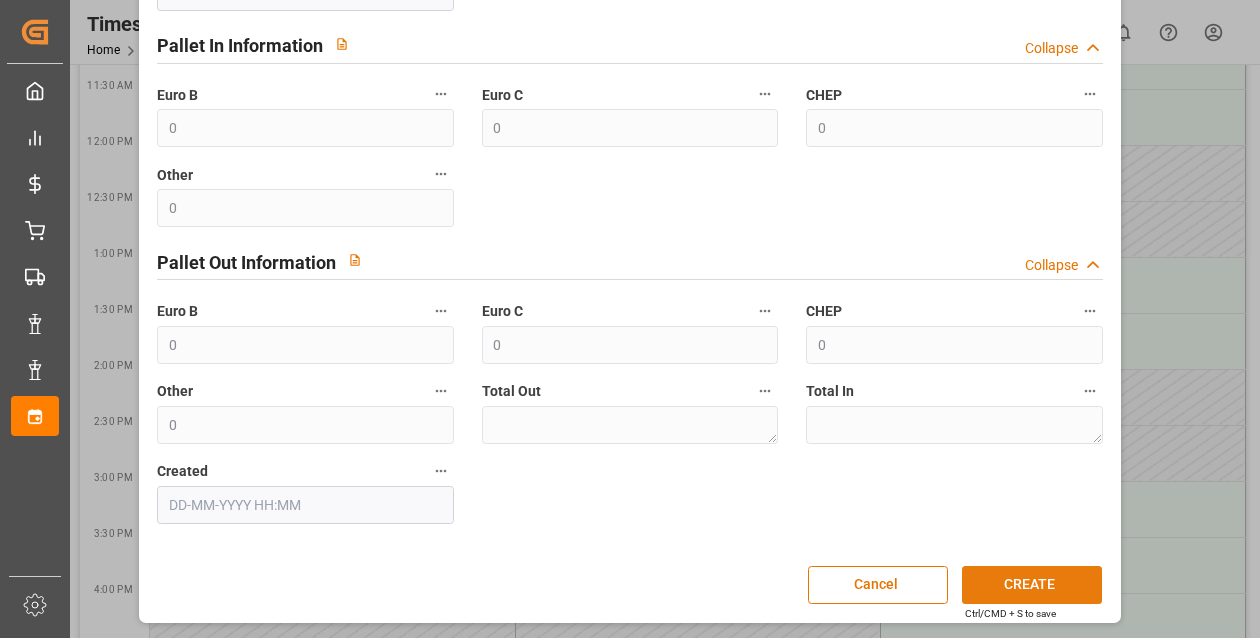 click on "CREATE" at bounding box center (1032, 585) 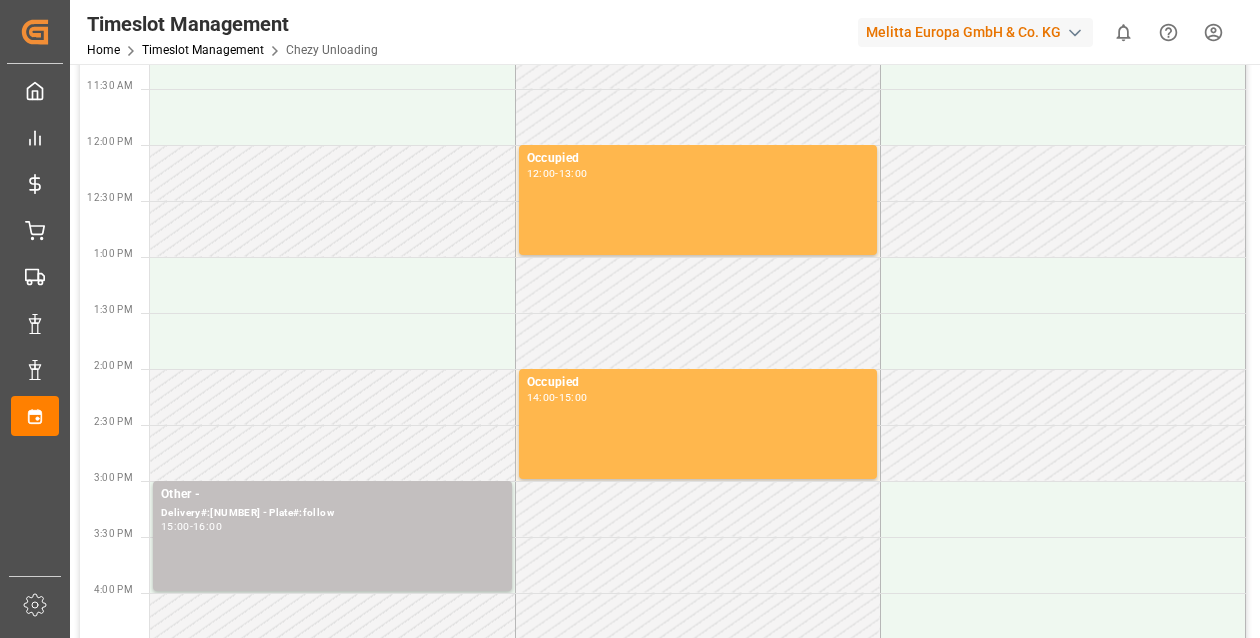 click at bounding box center (697, 509) 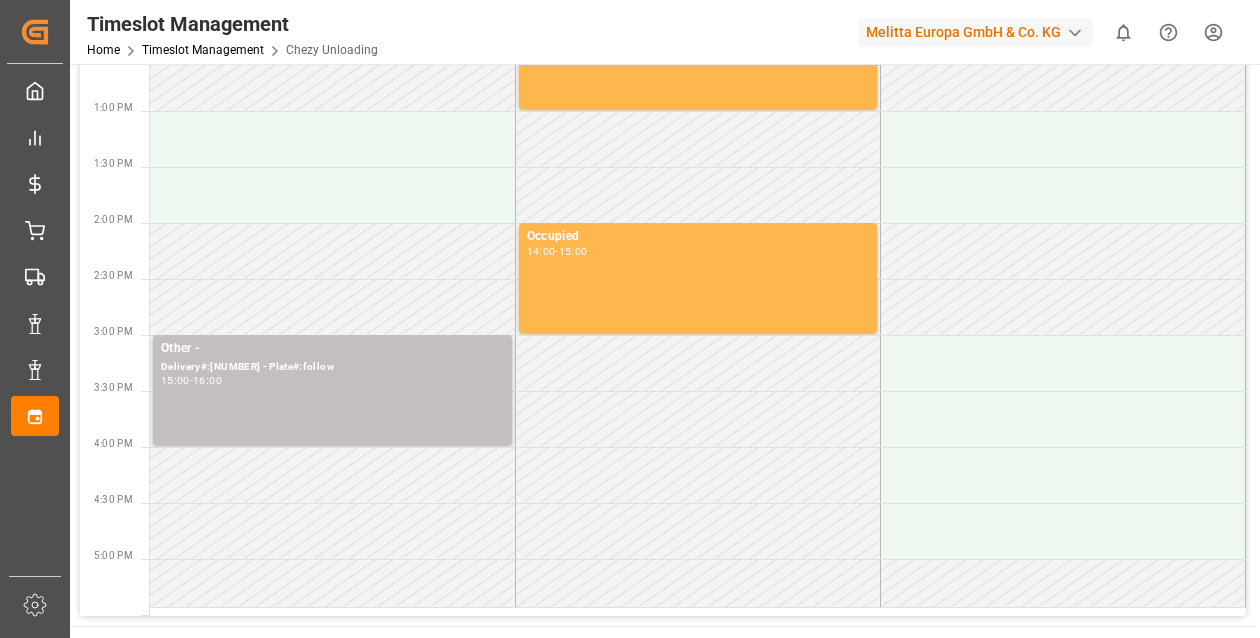 scroll, scrollTop: 715, scrollLeft: 0, axis: vertical 